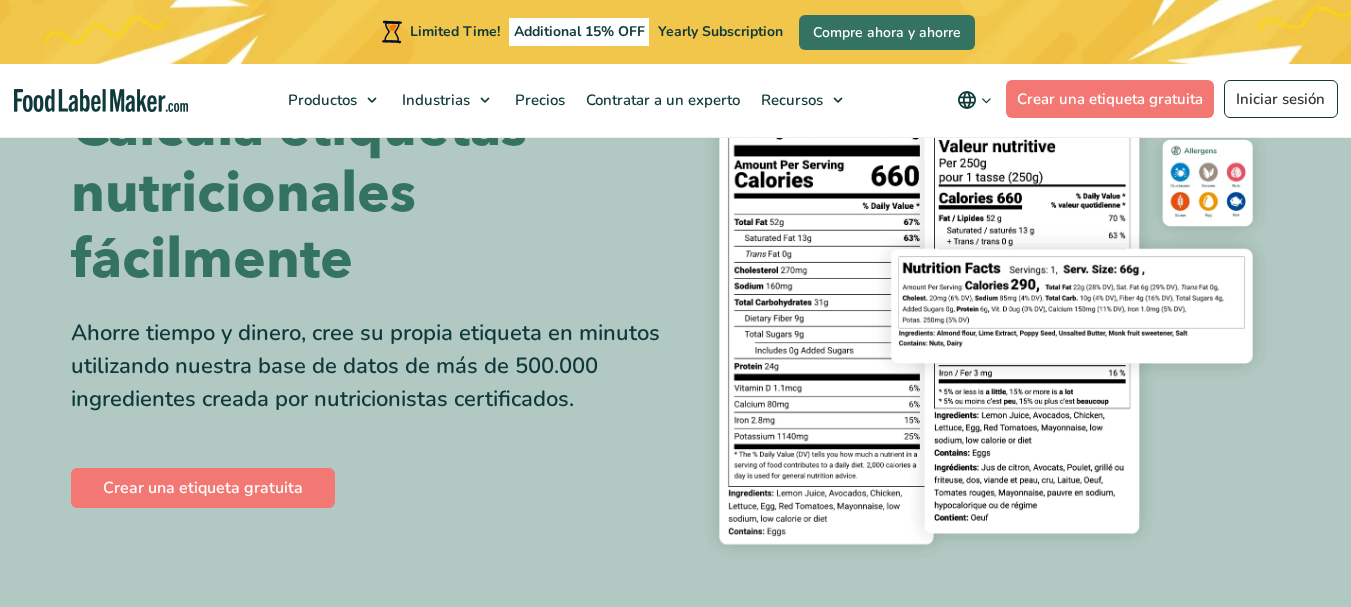 scroll, scrollTop: 150, scrollLeft: 0, axis: vertical 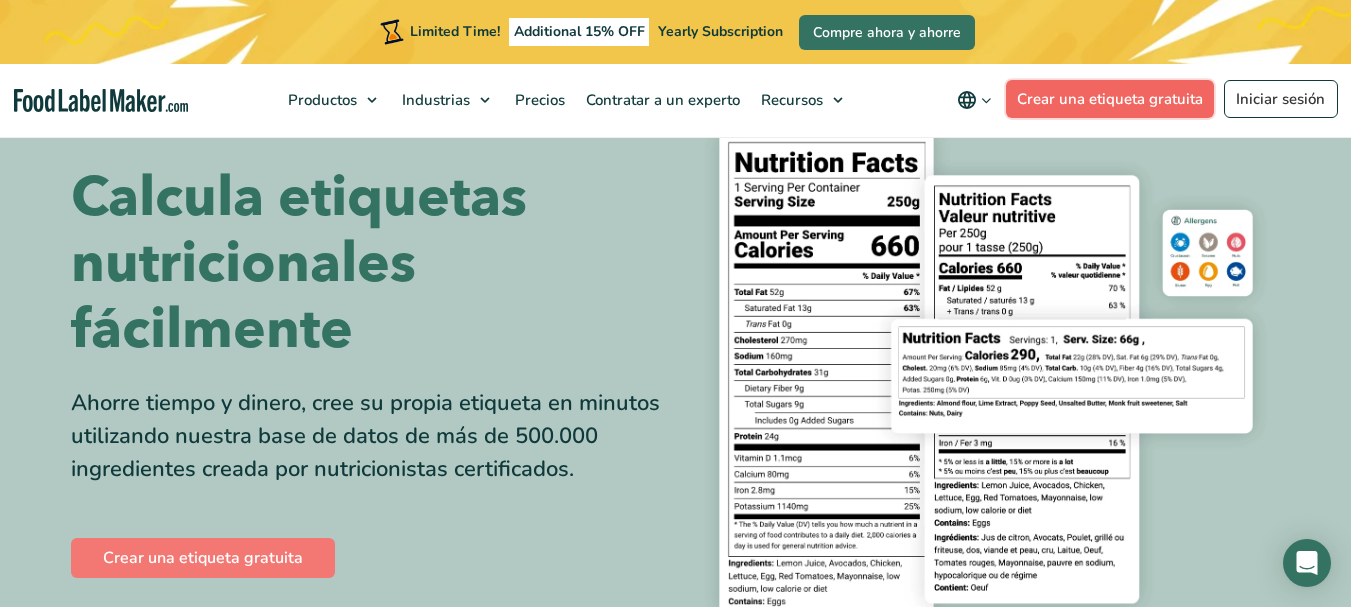 click on "Crear una etiqueta gratuita" at bounding box center (1110, 99) 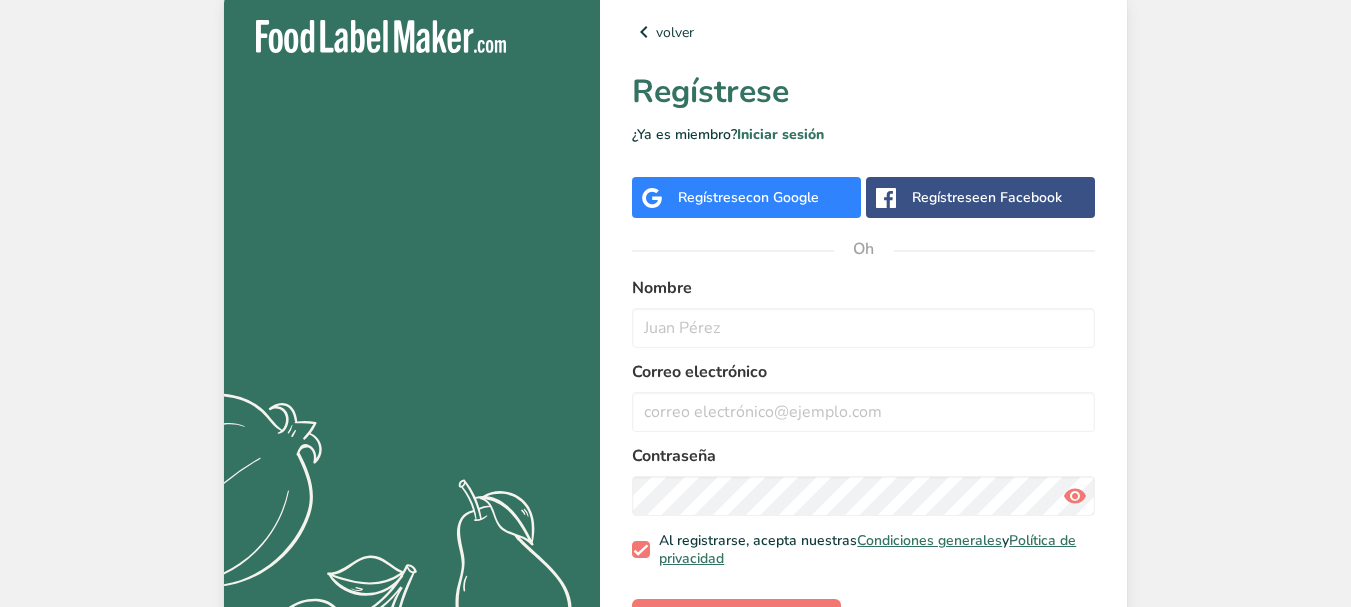 scroll, scrollTop: 0, scrollLeft: 0, axis: both 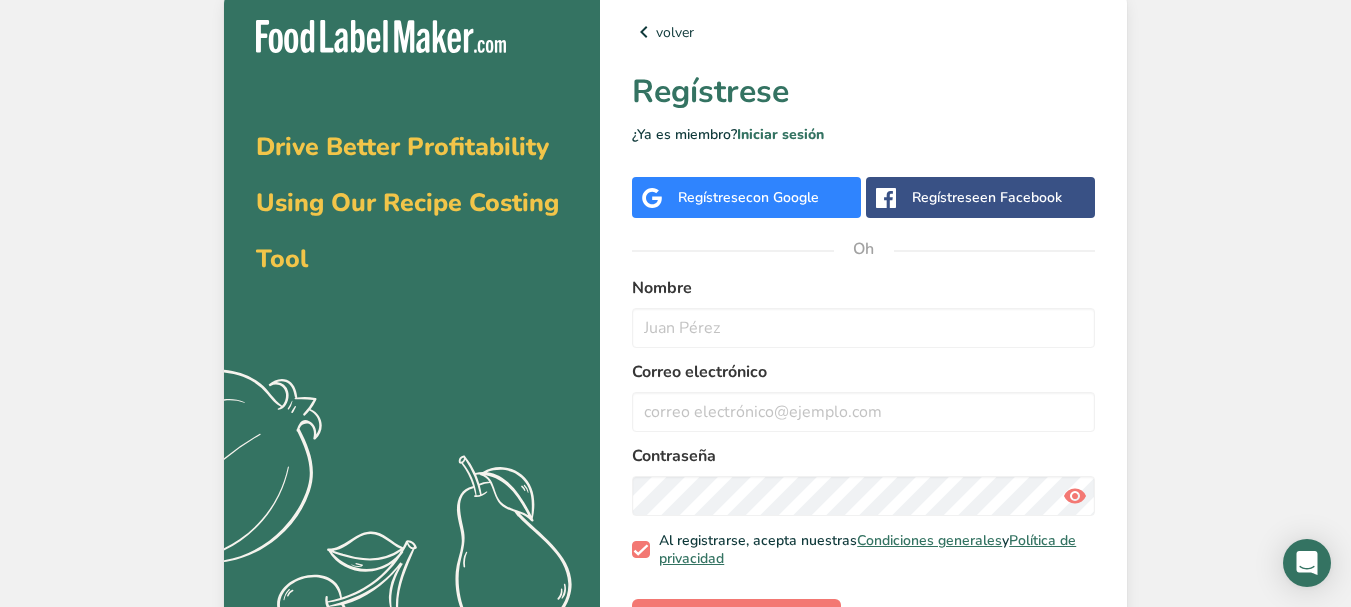 click on "con Google" at bounding box center (782, 197) 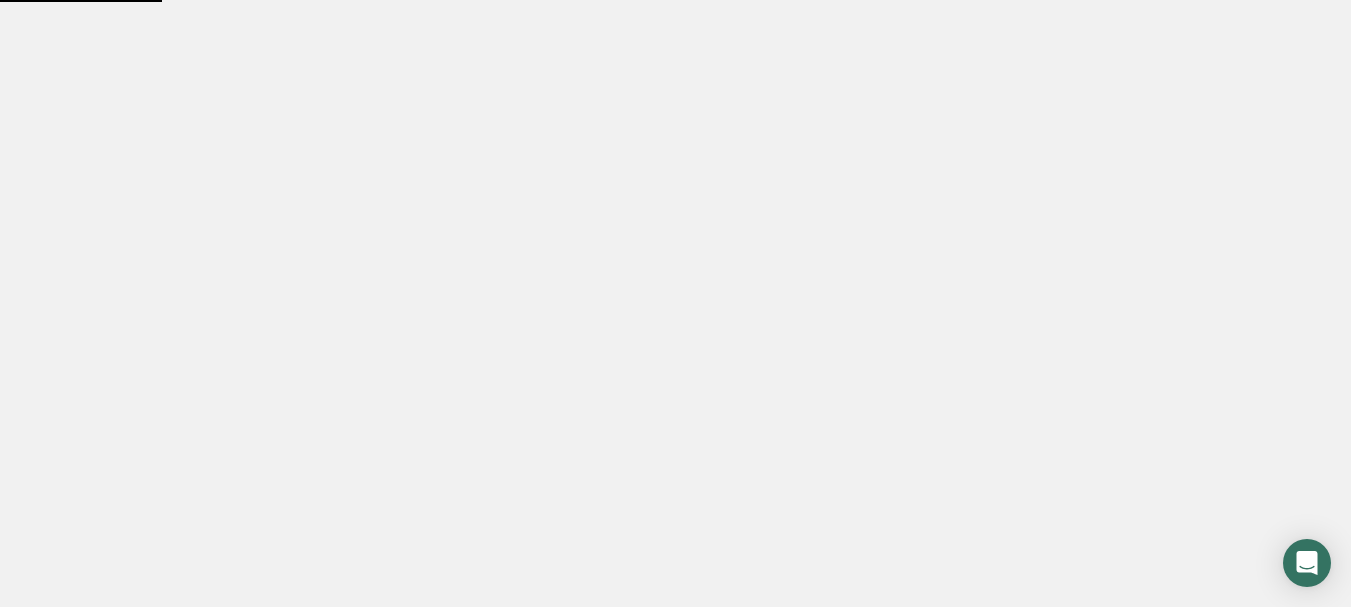 scroll, scrollTop: 0, scrollLeft: 0, axis: both 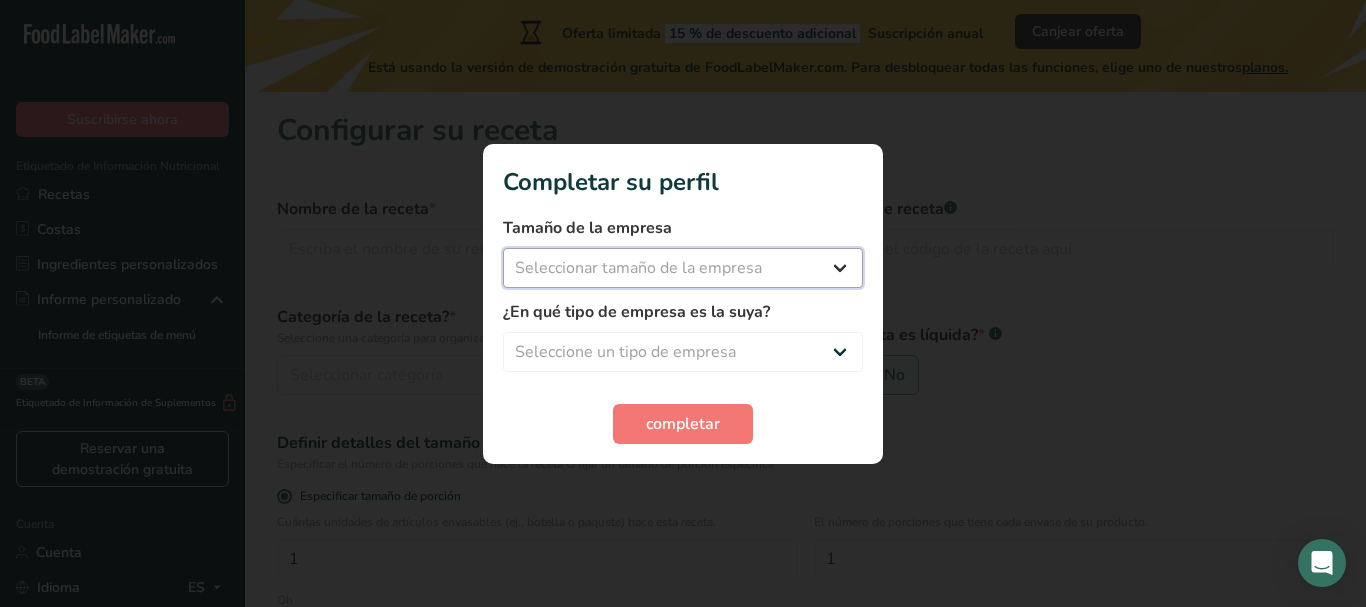click on "Seleccionar tamaño de la empresa
Menos de 10 empleados
De 10 a 50 empleados
De 51 a 500 empleados
Más de 500 empleados" at bounding box center (683, 268) 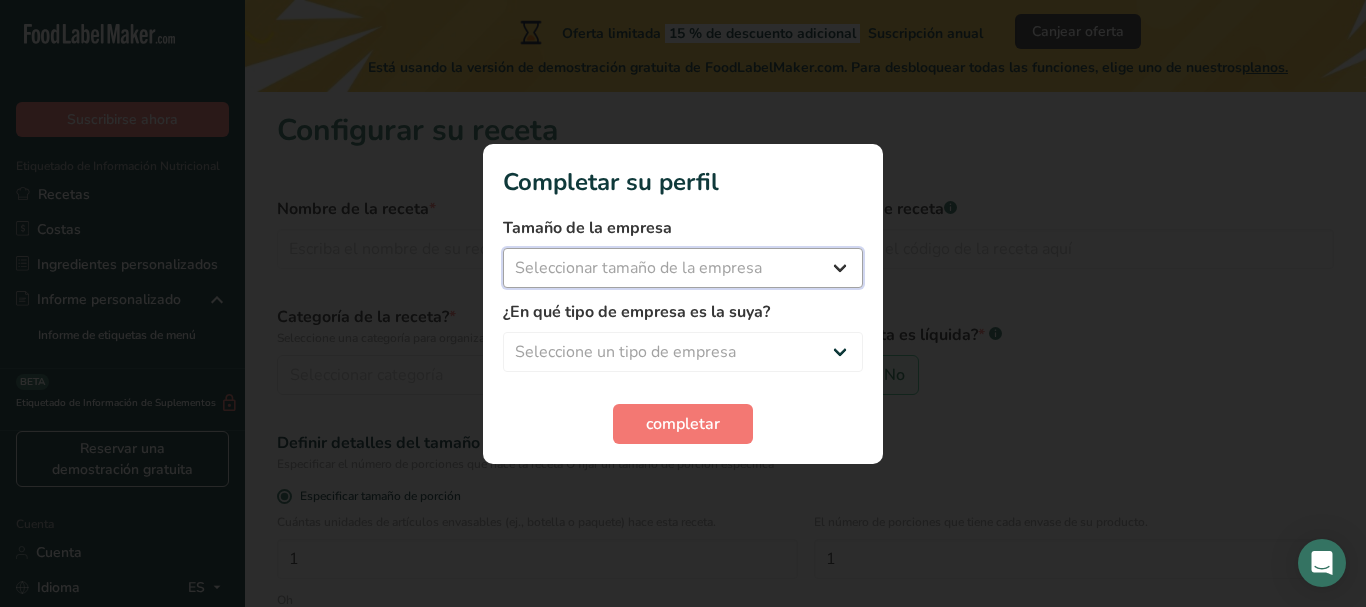 select on "1" 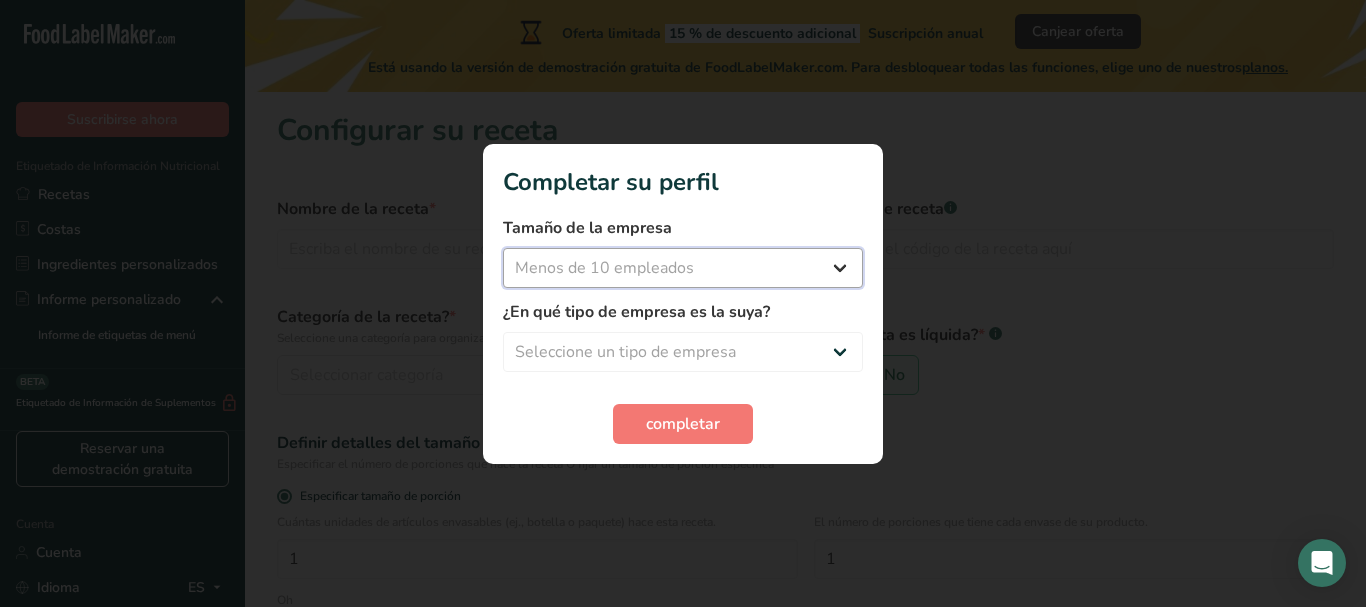 click on "Seleccionar tamaño de la empresa
Menos de 10 empleados
De 10 a 50 empleados
De 51 a 500 empleados
Más de 500 empleados" at bounding box center (683, 268) 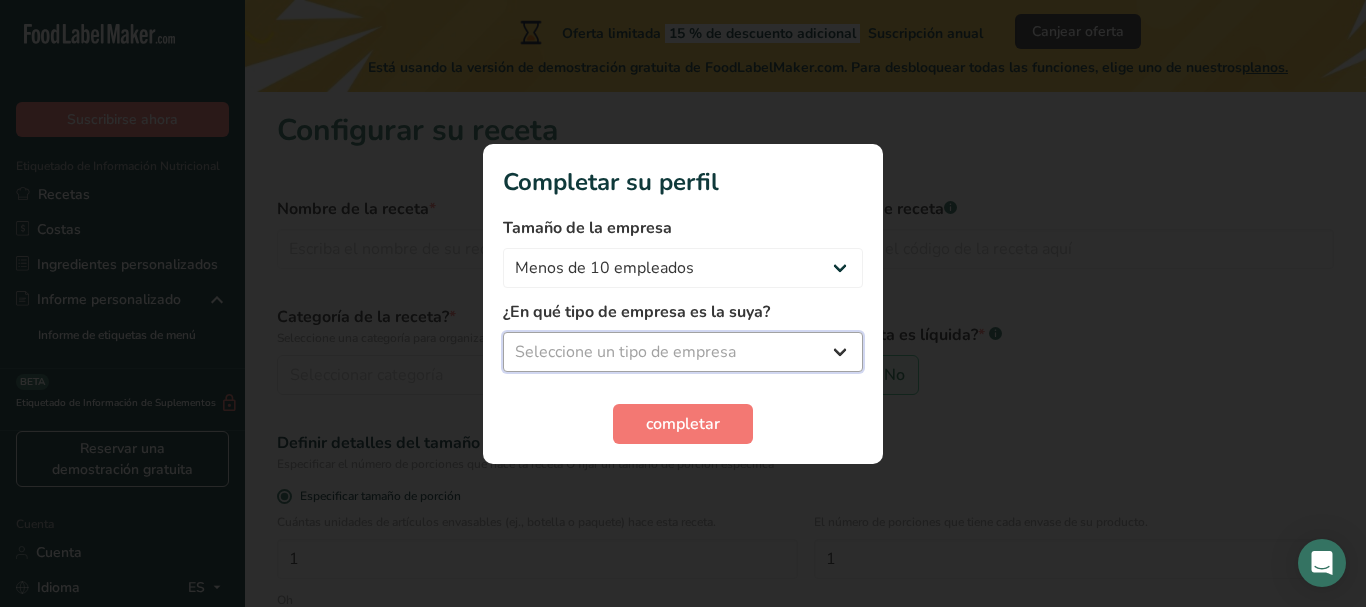click on "Seleccione un tipo de empresa
Fabricante de alimentos envasados
Restaurante y cafetería
Panadería
Empresa de comidas preparadas y cáterin
Nutricionista
Bloguero gastronómico
Entrenador personal
Otro" at bounding box center (683, 352) 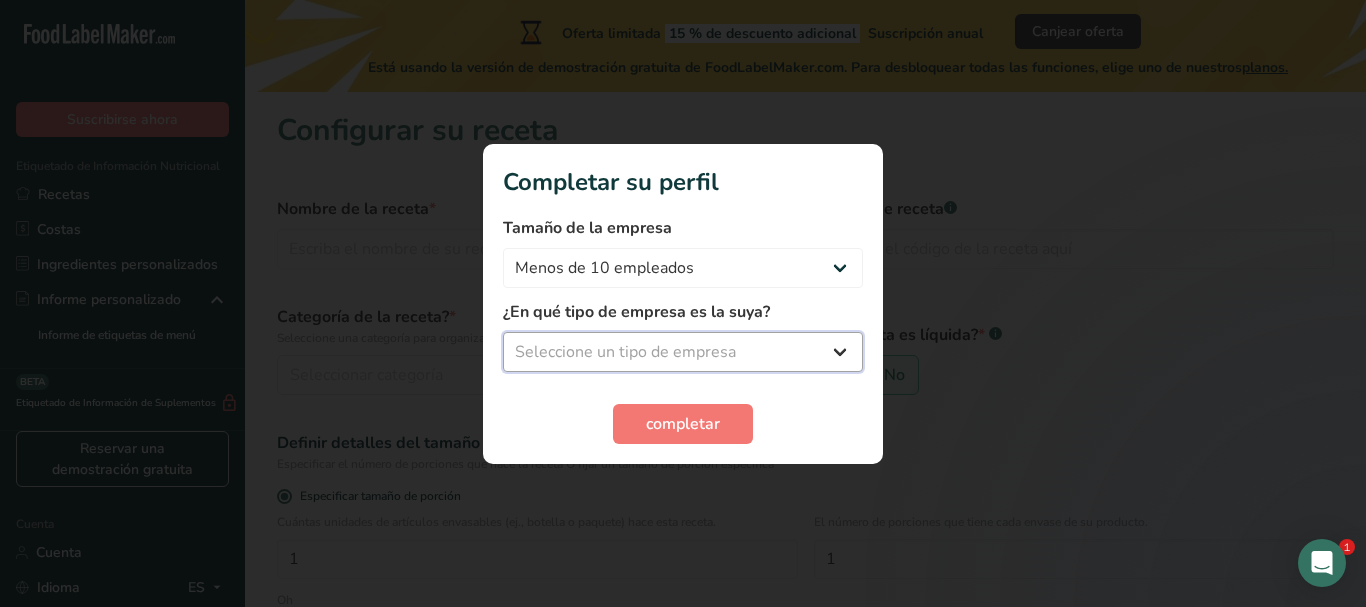 select on "8" 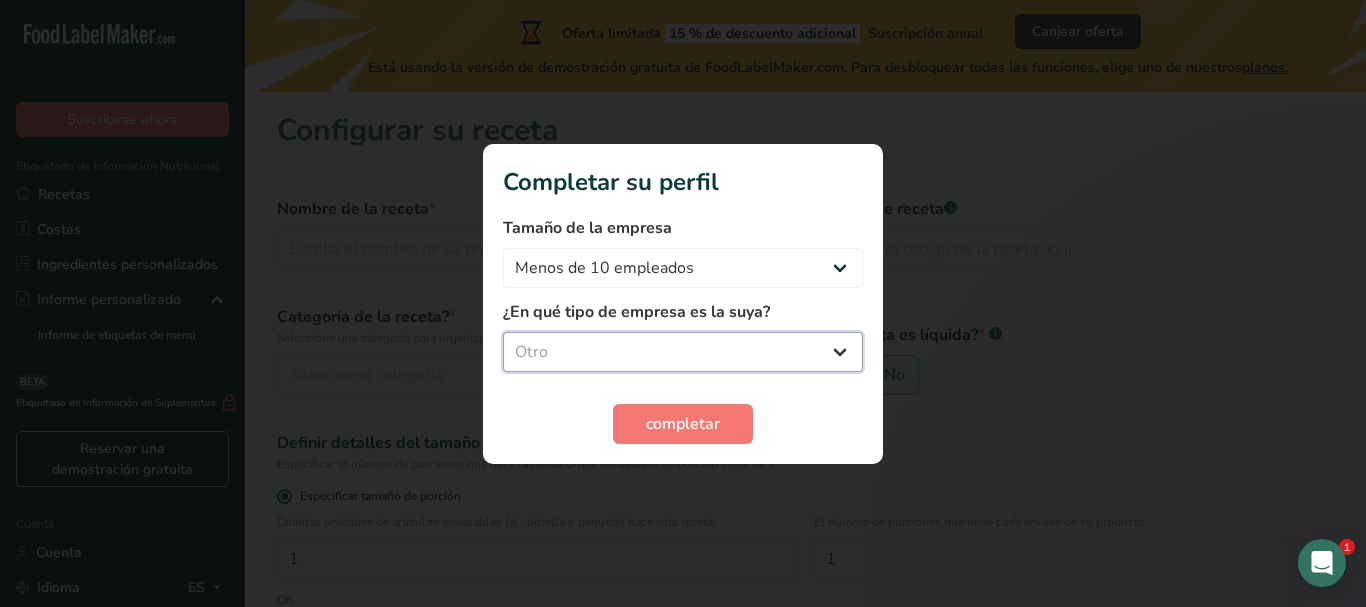 click on "Seleccione un tipo de empresa
Fabricante de alimentos envasados
Restaurante y cafetería
Panadería
Empresa de comidas preparadas y cáterin
Nutricionista
Bloguero gastronómico
Entrenador personal
Otro" at bounding box center (683, 352) 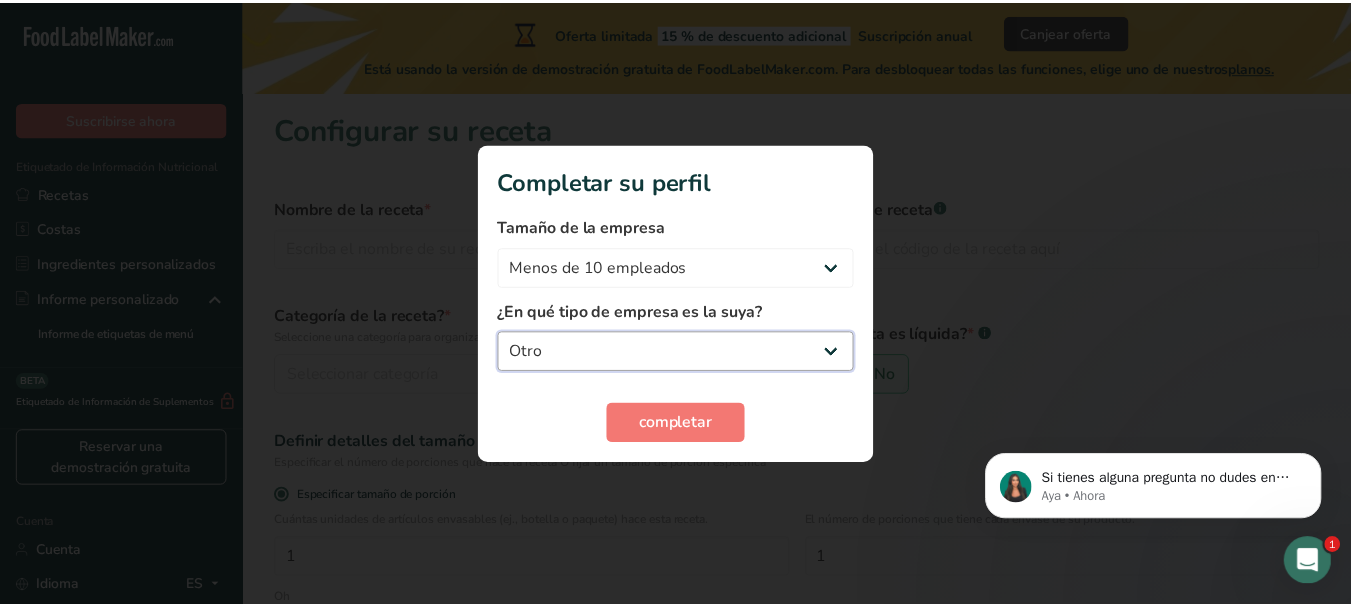 scroll, scrollTop: 0, scrollLeft: 0, axis: both 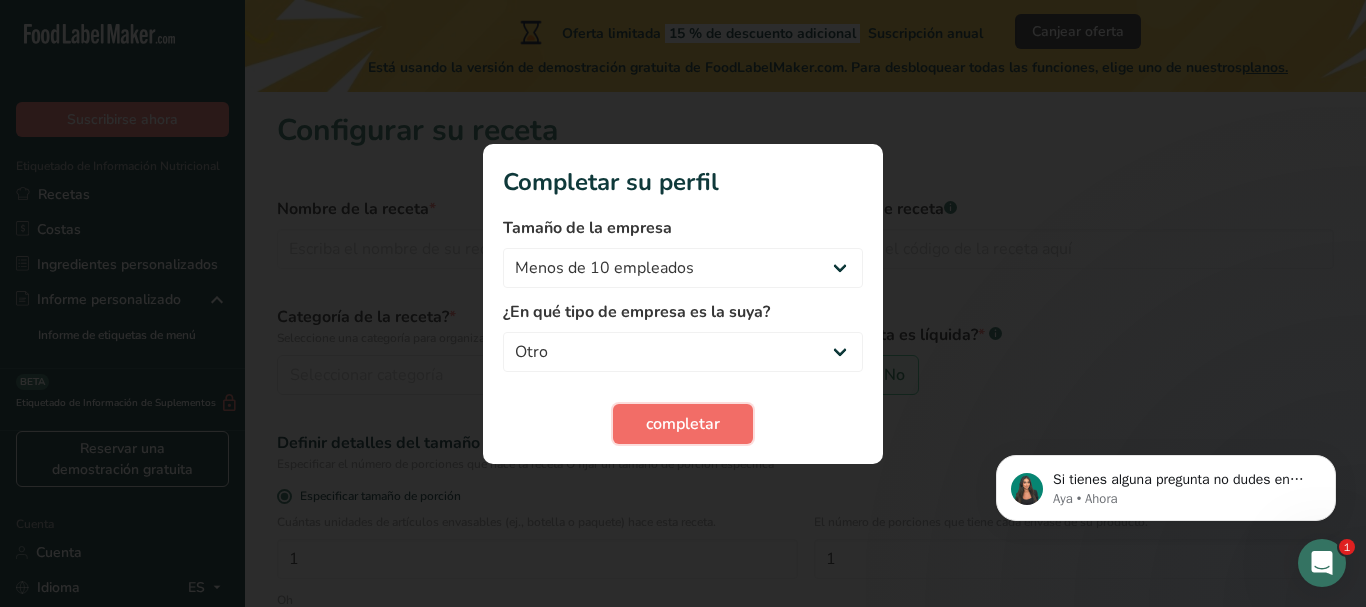 click on "completar" at bounding box center [683, 424] 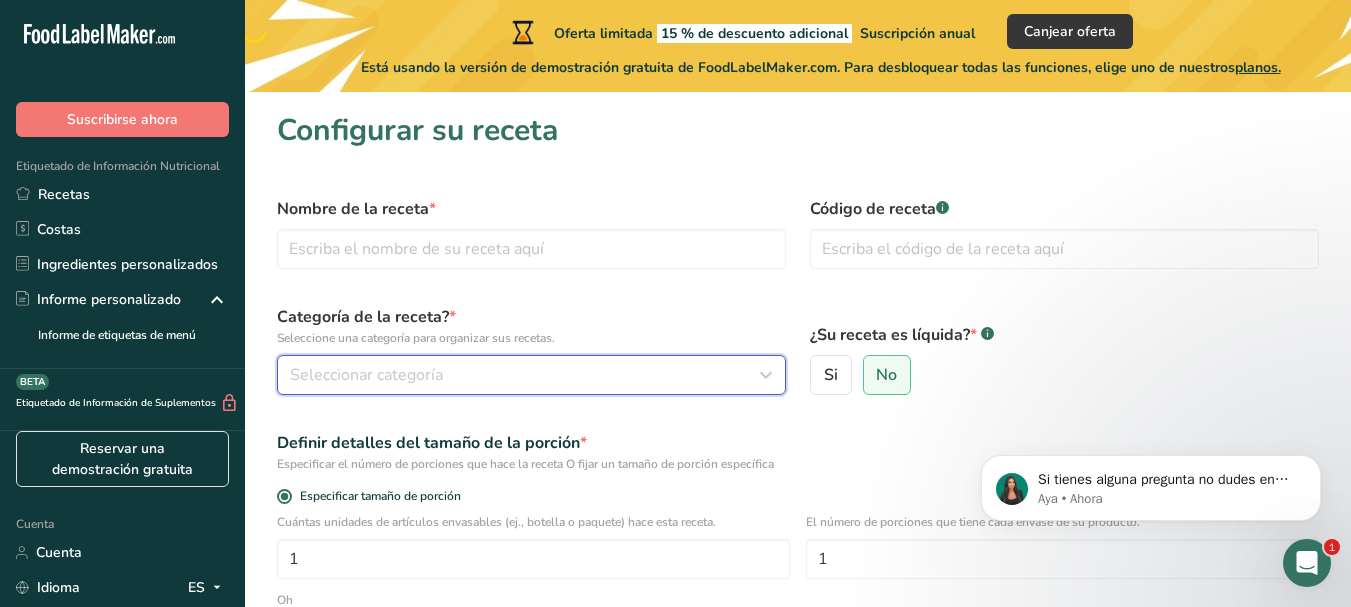 click at bounding box center [766, 375] 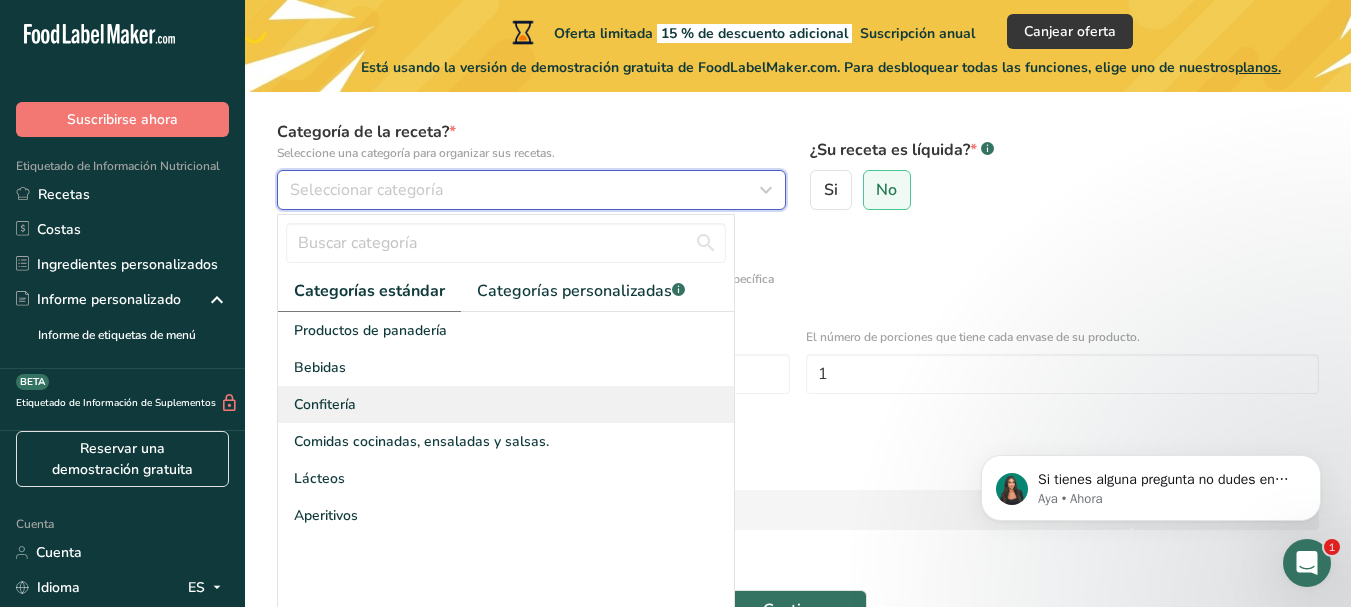 scroll, scrollTop: 191, scrollLeft: 0, axis: vertical 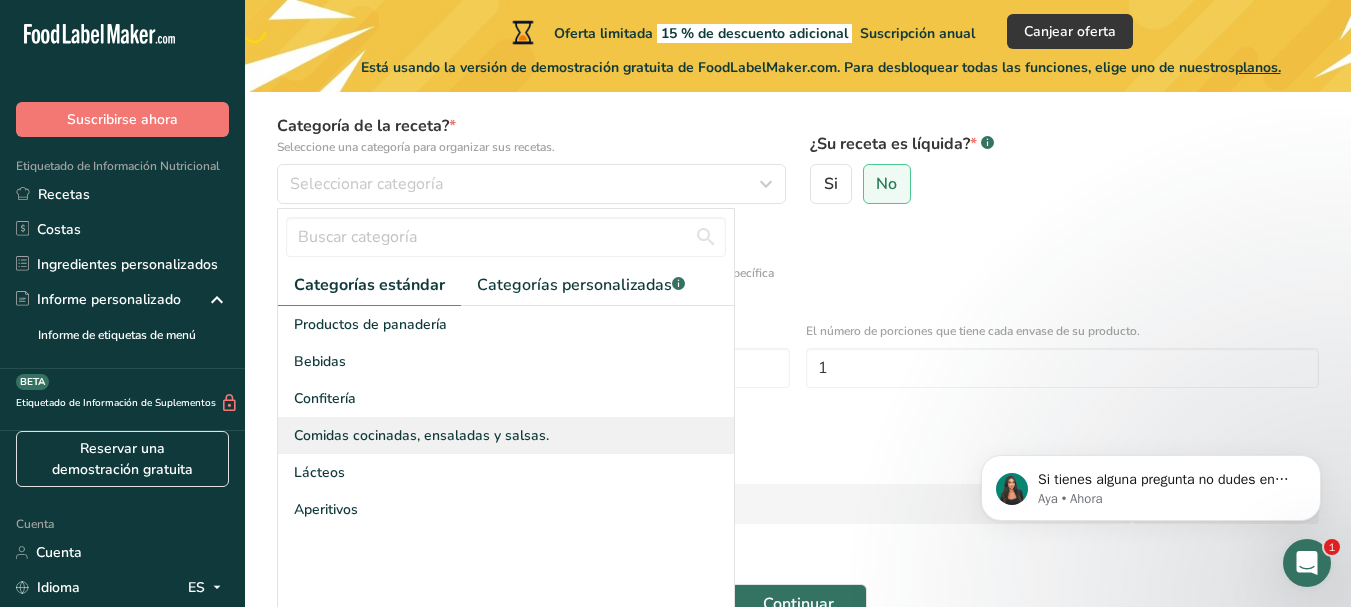 click on "Comidas cocinadas, ensaladas y salsas." at bounding box center [506, 435] 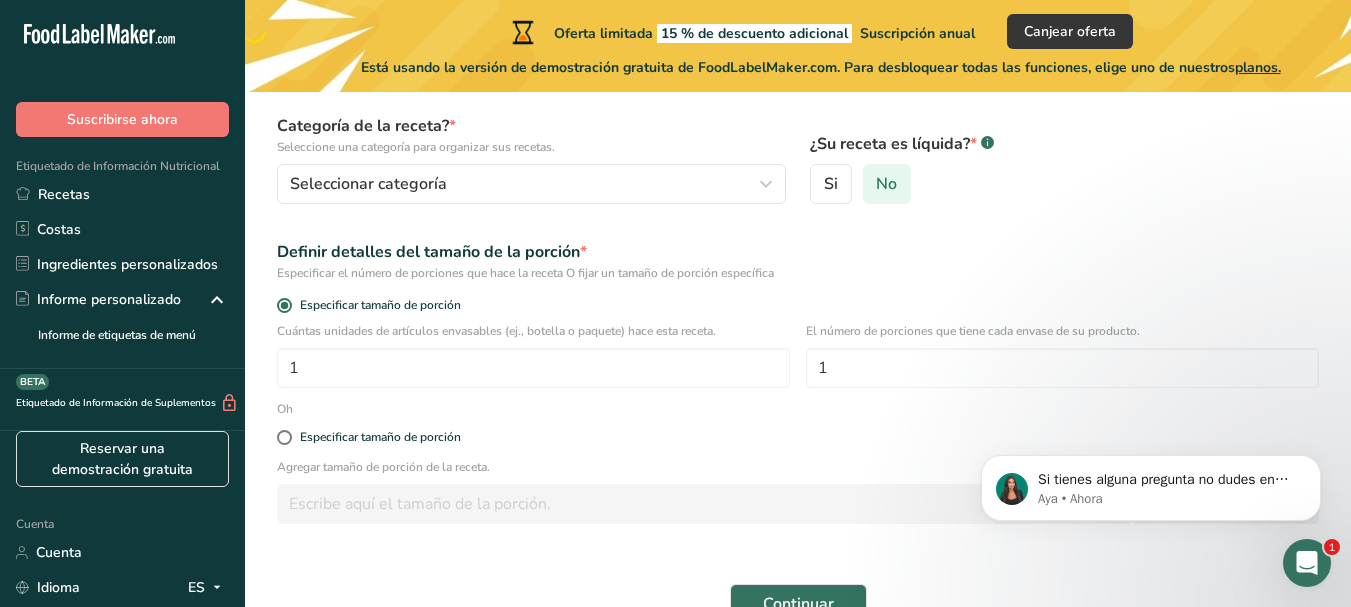click on "No" at bounding box center [886, 184] 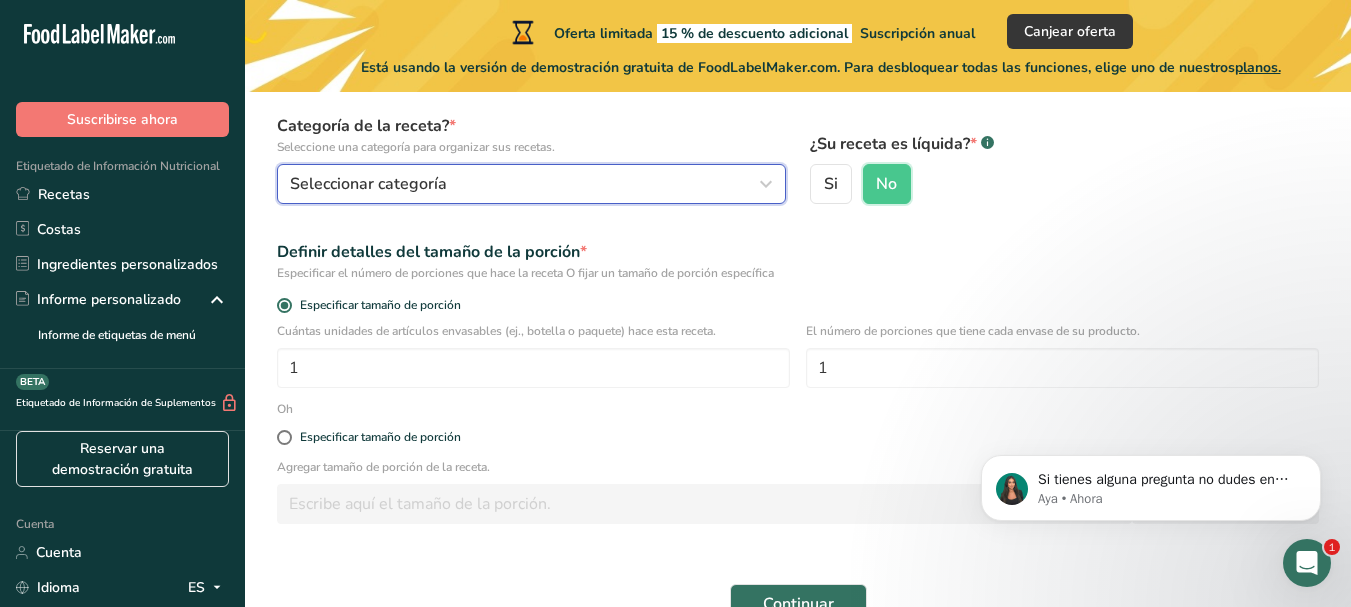 click at bounding box center [766, 184] 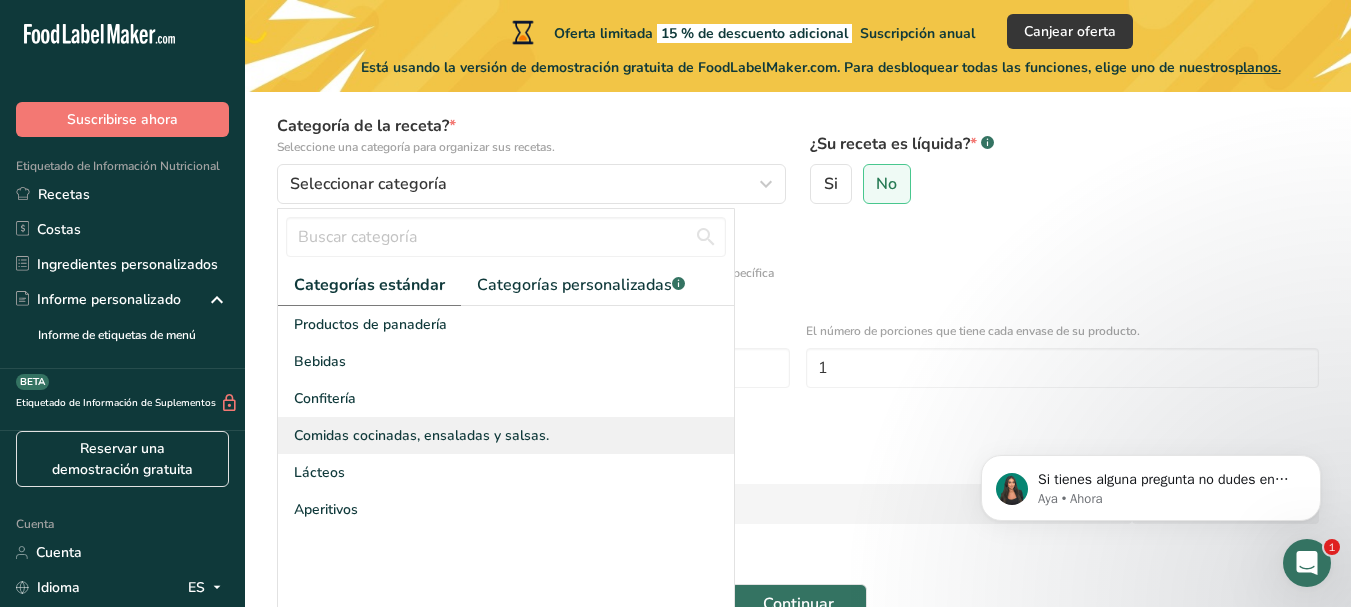 click on "Comidas cocinadas, ensaladas y salsas." at bounding box center [421, 435] 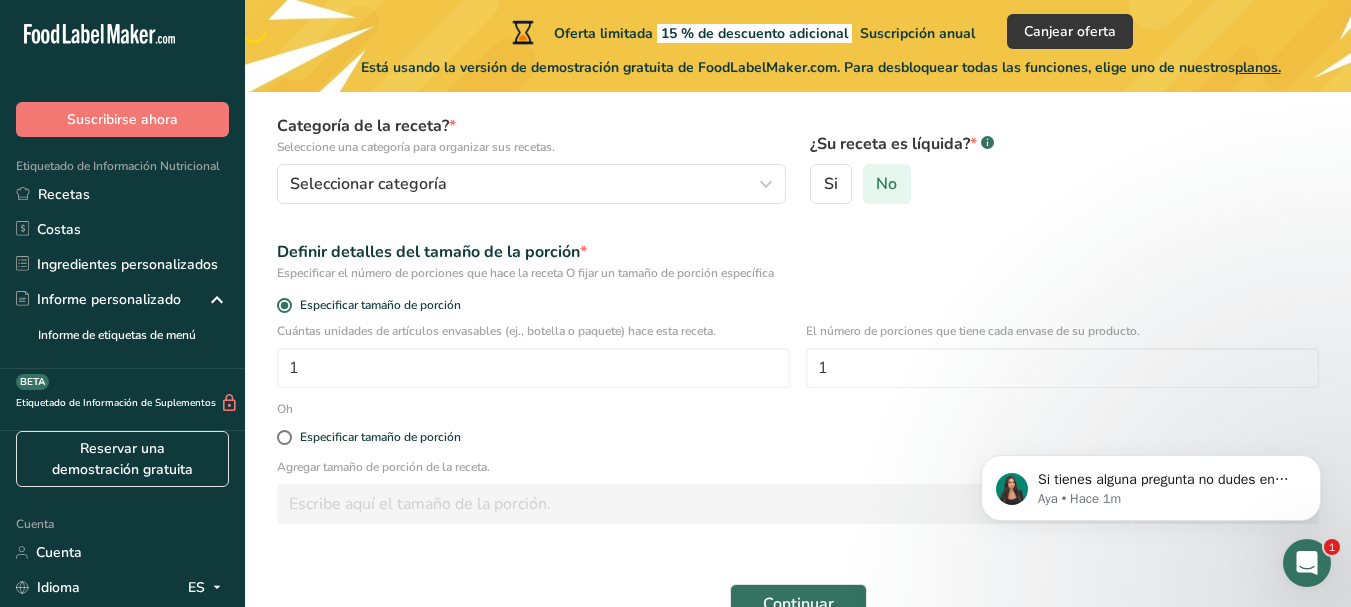 click on "No" at bounding box center (886, 184) 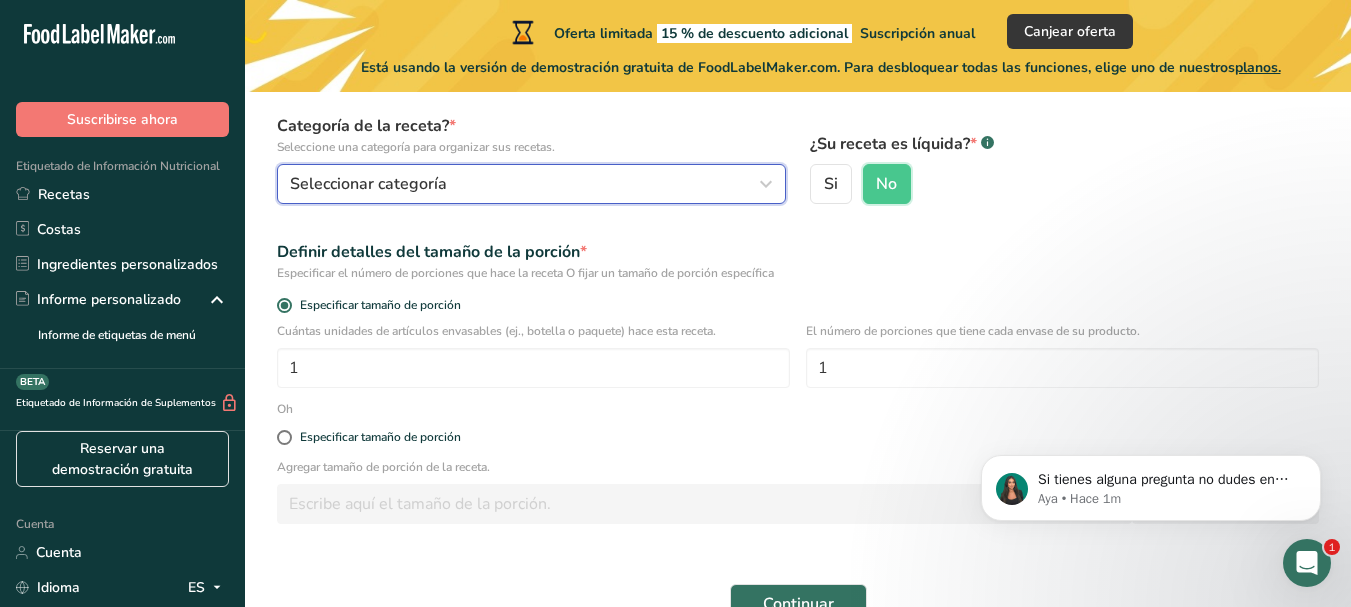 click at bounding box center (766, 184) 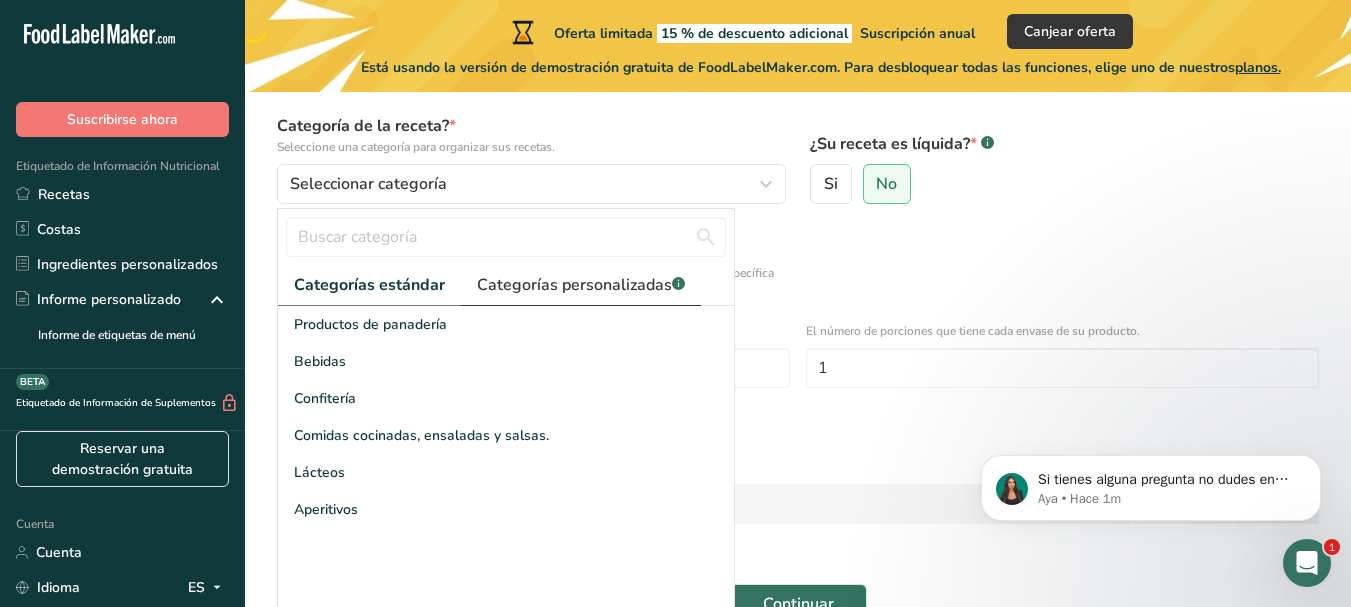 click on "Categorías personalizadas" at bounding box center [574, 285] 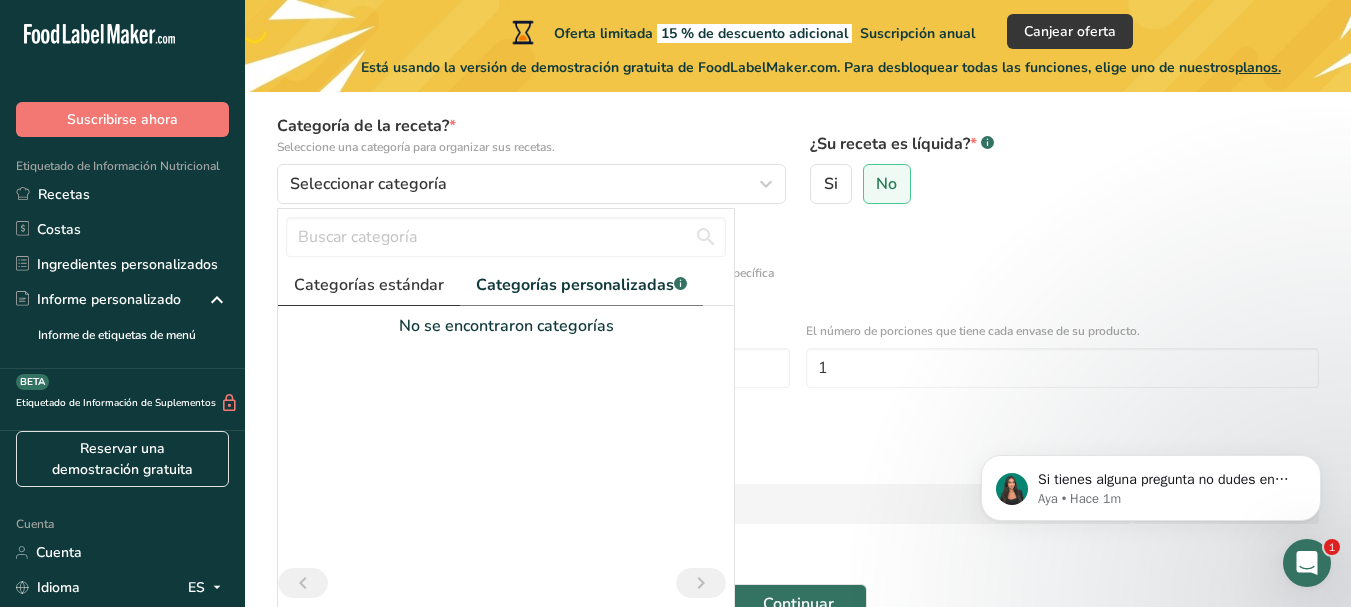 click on "Categorías estándar" at bounding box center (369, 285) 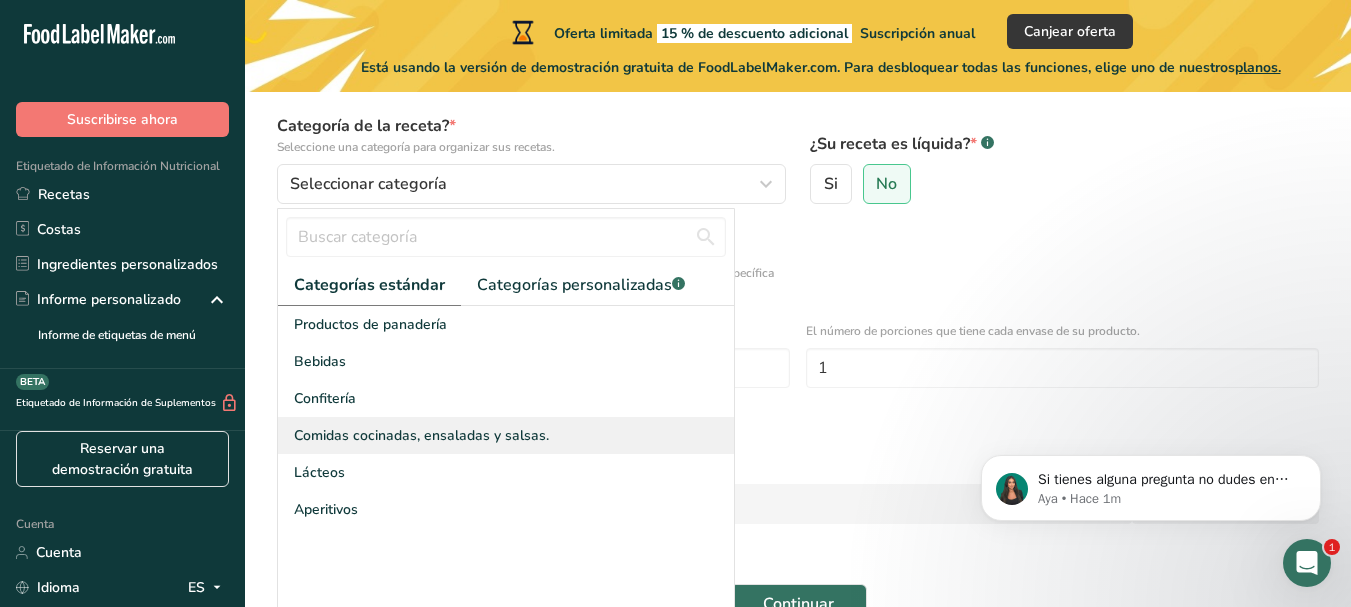 click on "Comidas cocinadas, ensaladas y salsas." at bounding box center (421, 435) 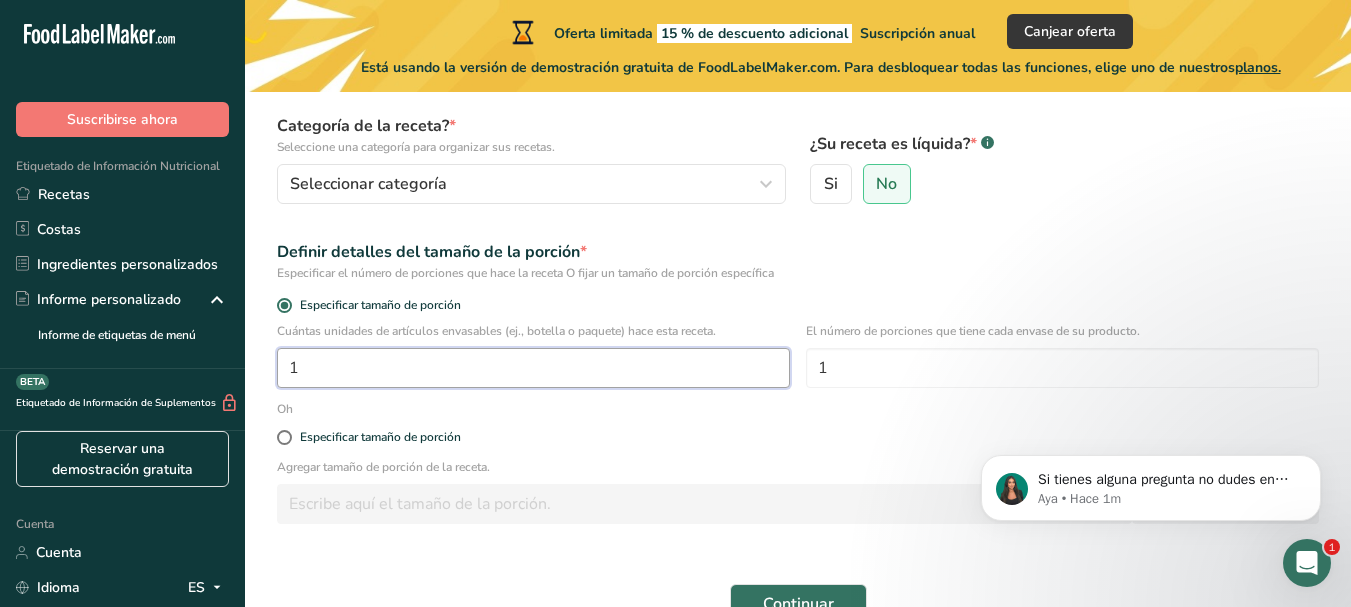 click on "1" at bounding box center (533, 368) 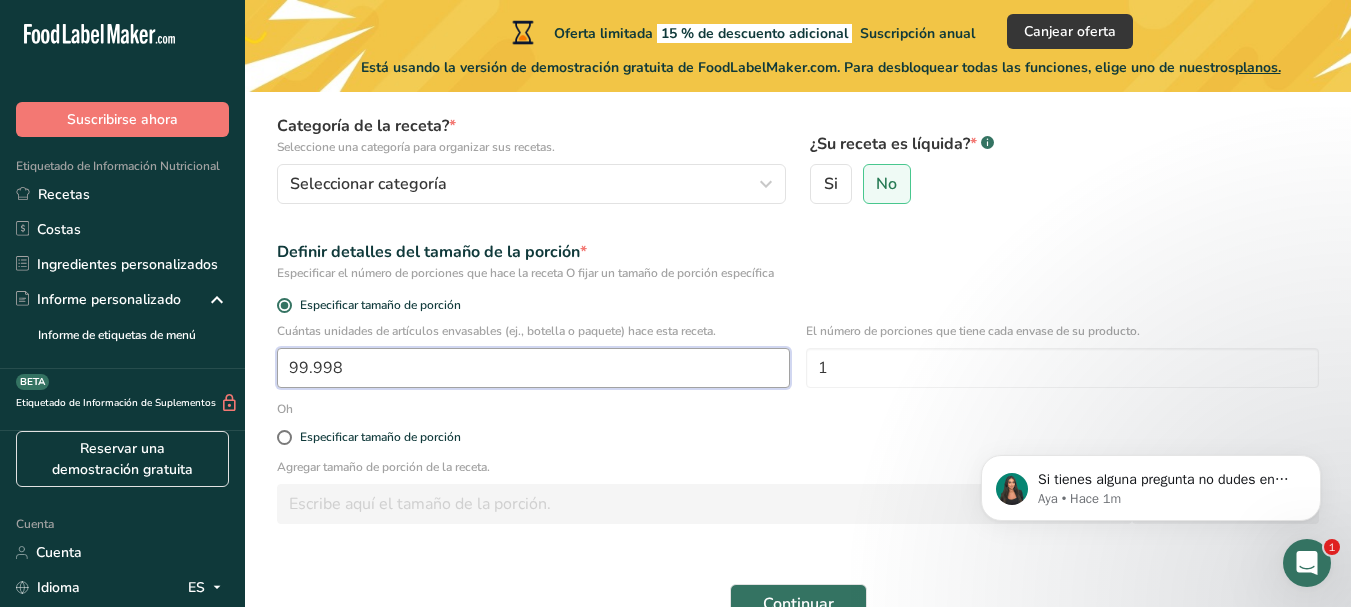 scroll, scrollTop: 264, scrollLeft: 0, axis: vertical 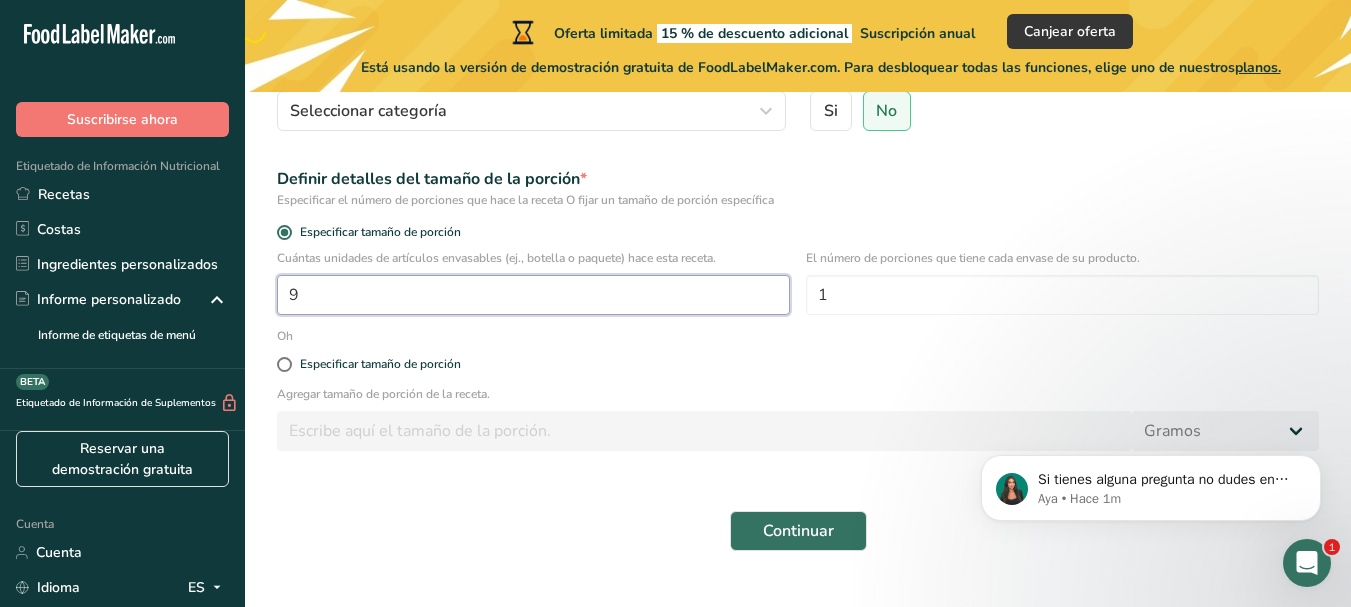 type on "1" 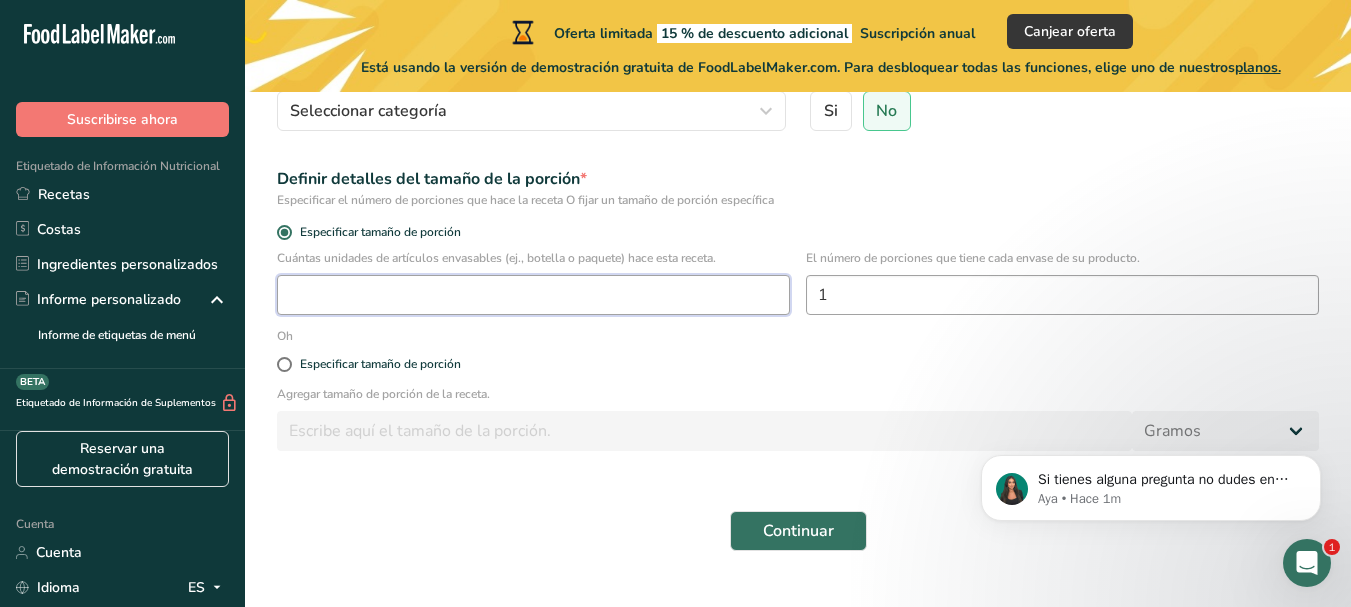 type 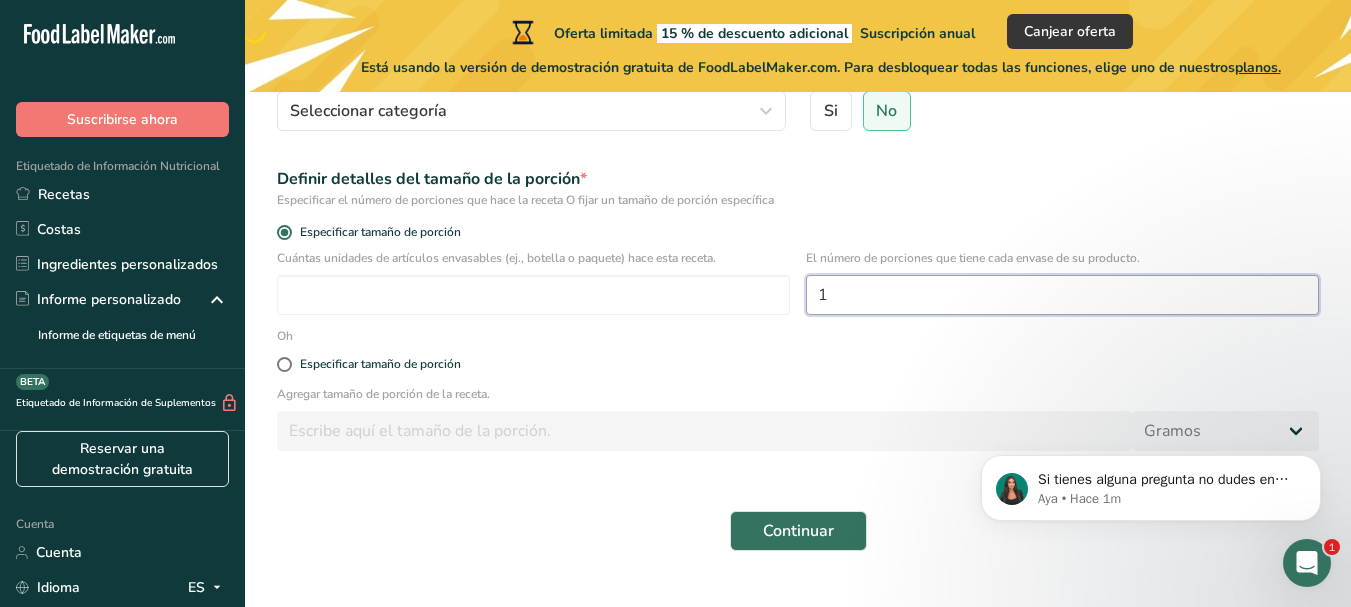 click on "1" at bounding box center [1062, 295] 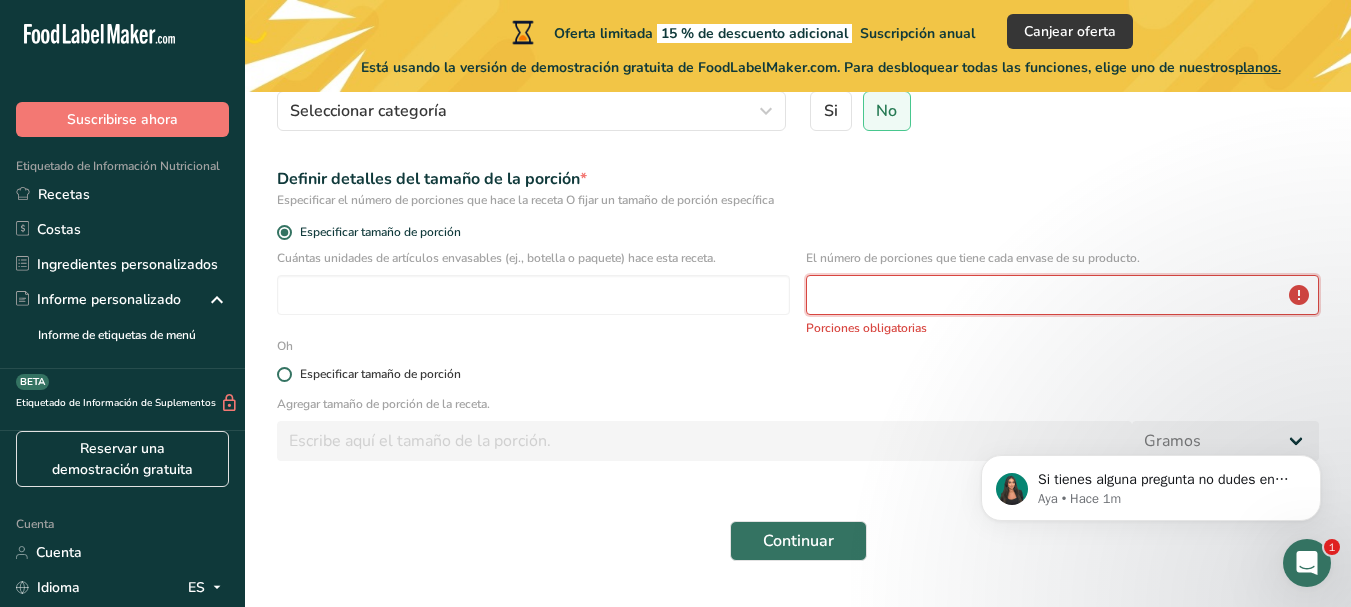 type 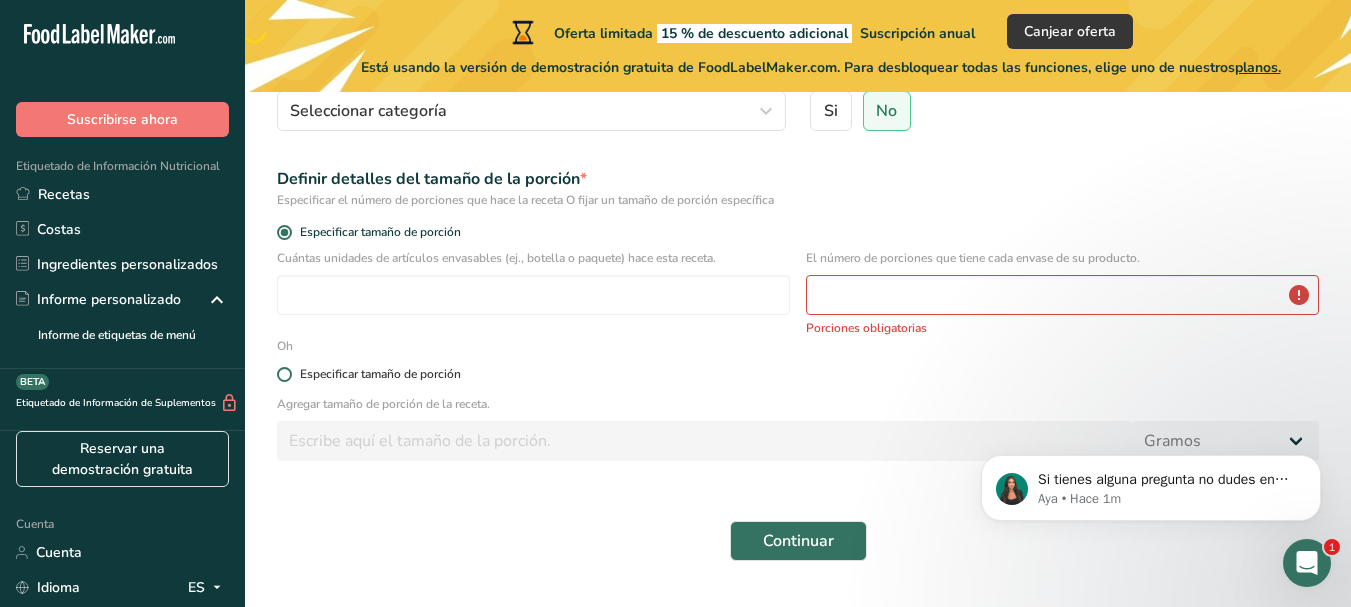 click at bounding box center [284, 374] 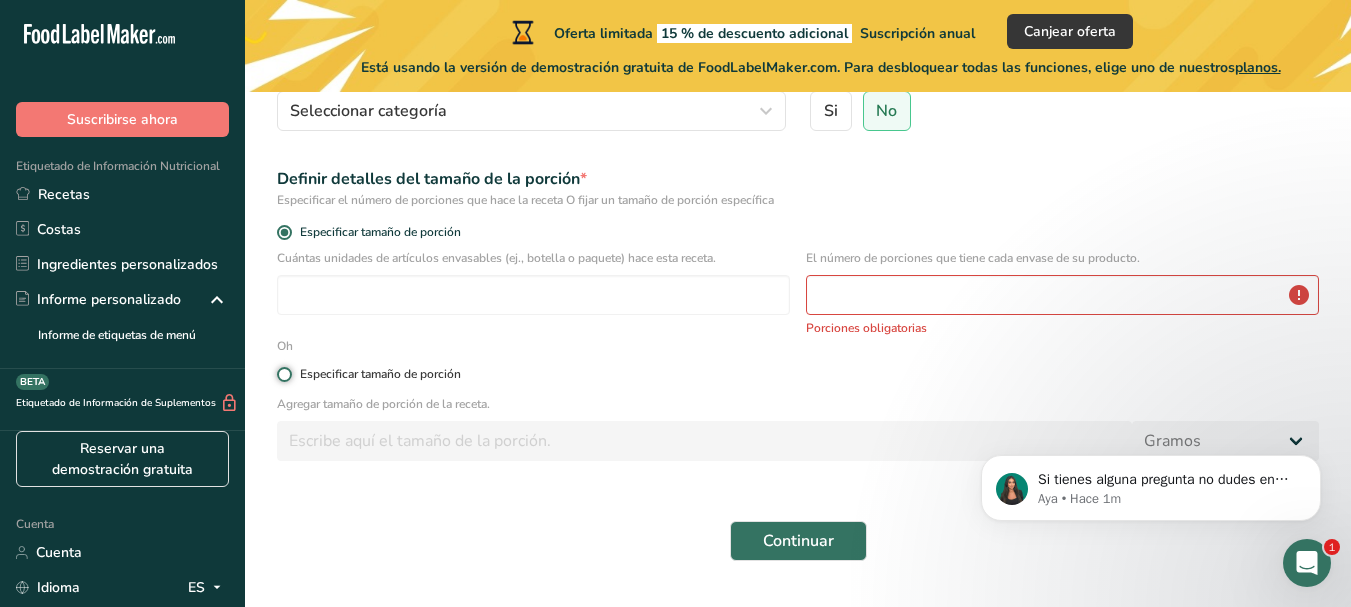 click on "Especificar tamaño de porción" at bounding box center [283, 374] 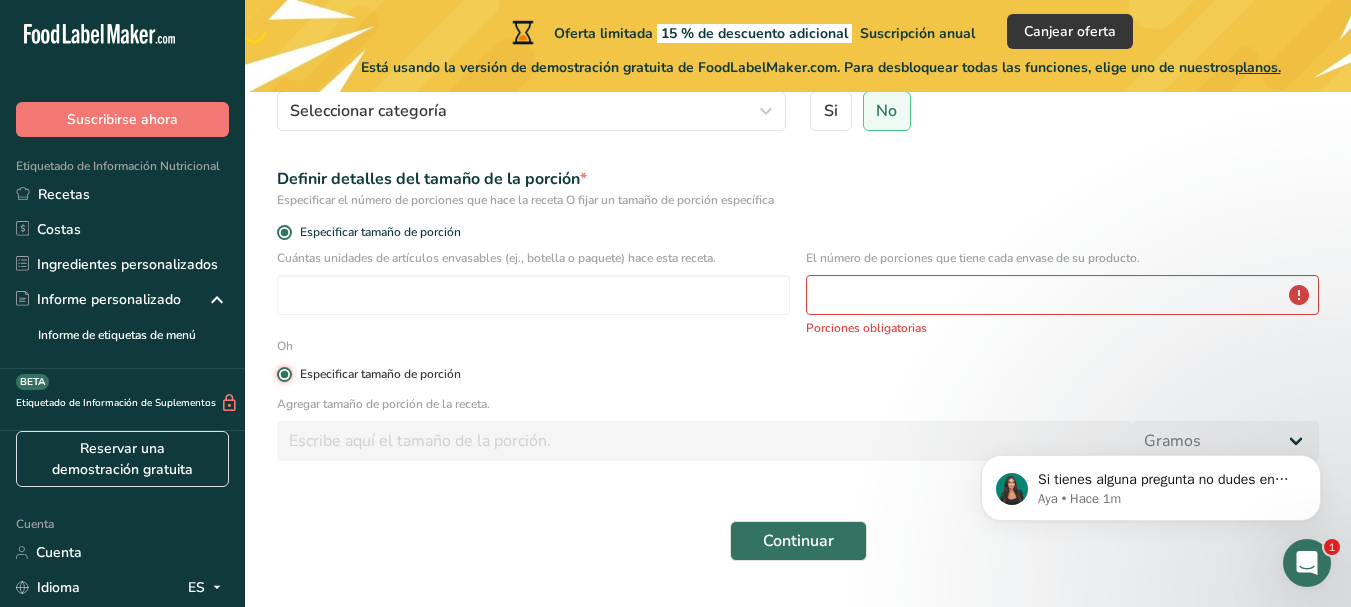 radio on "false" 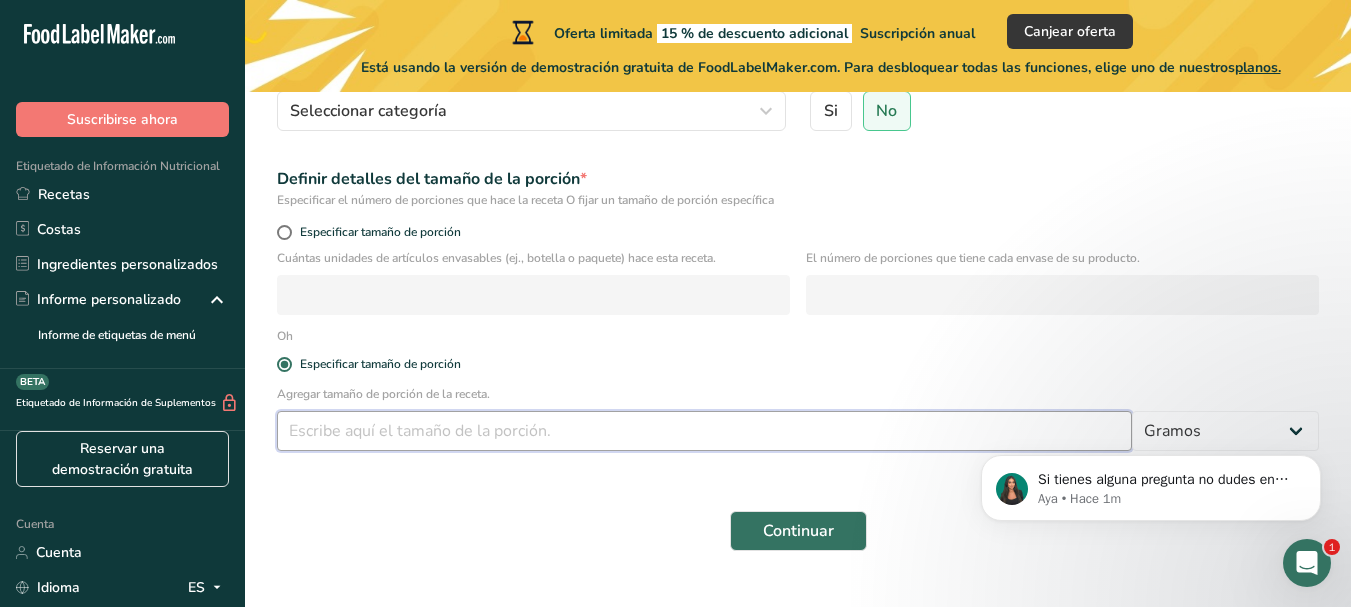 click at bounding box center [704, 431] 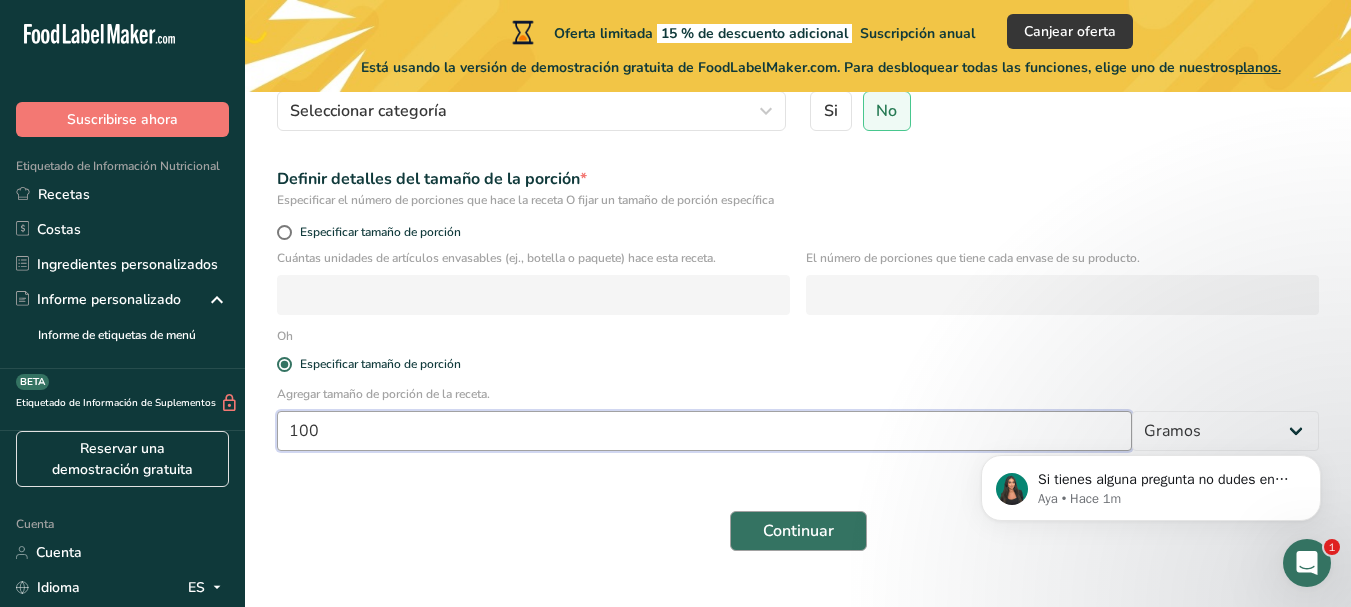 type on "100" 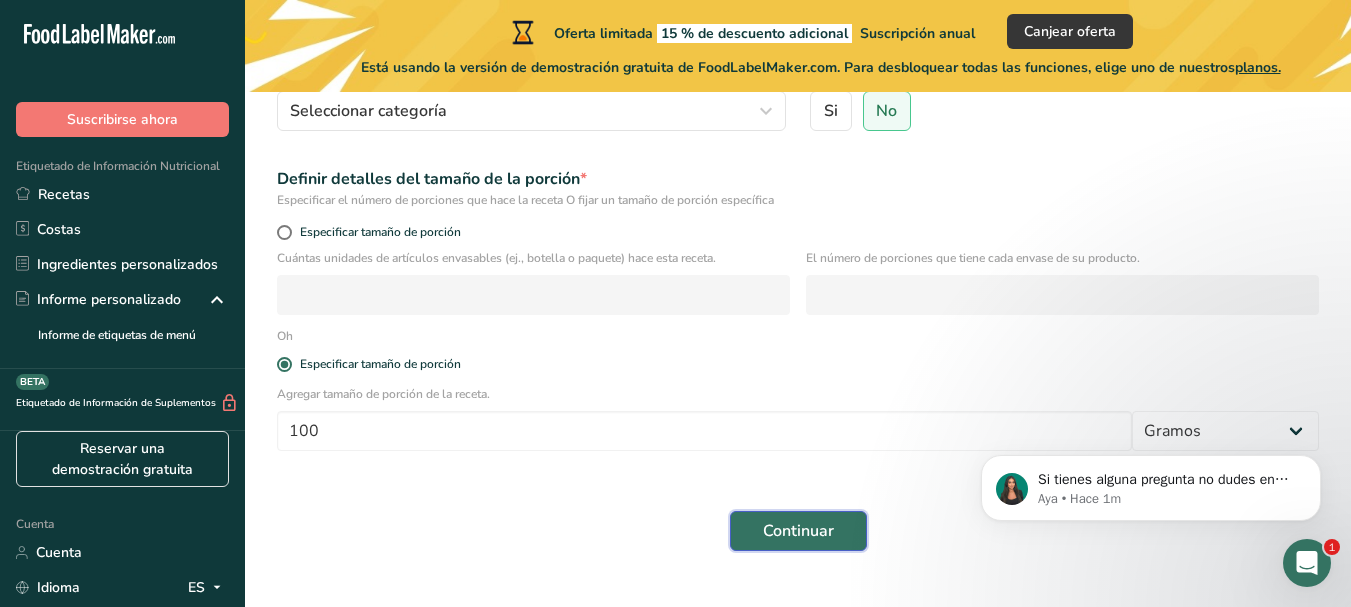 click on "Continuar" at bounding box center (798, 531) 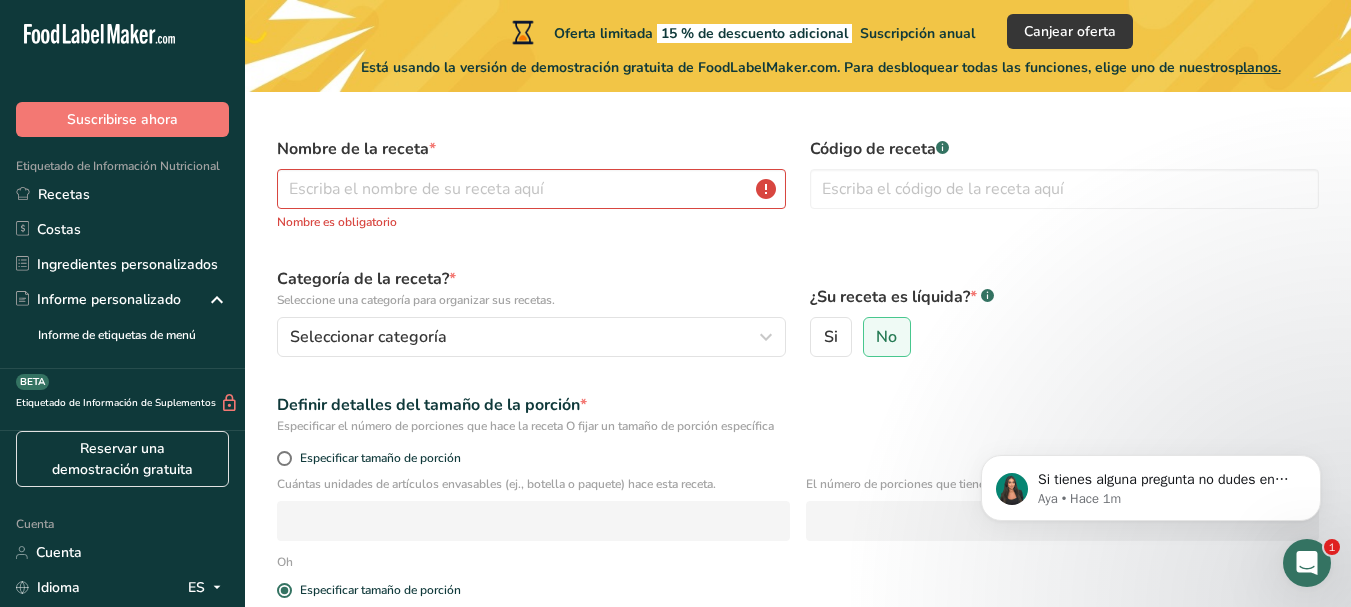 scroll, scrollTop: 53, scrollLeft: 0, axis: vertical 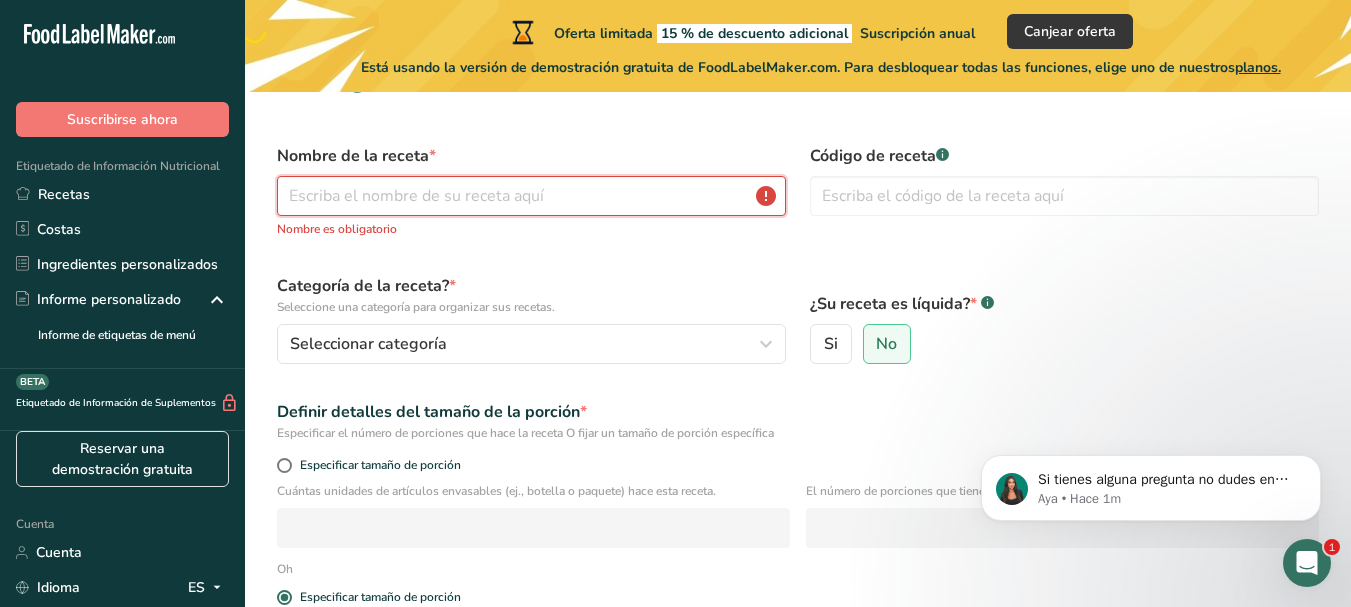 click at bounding box center (531, 196) 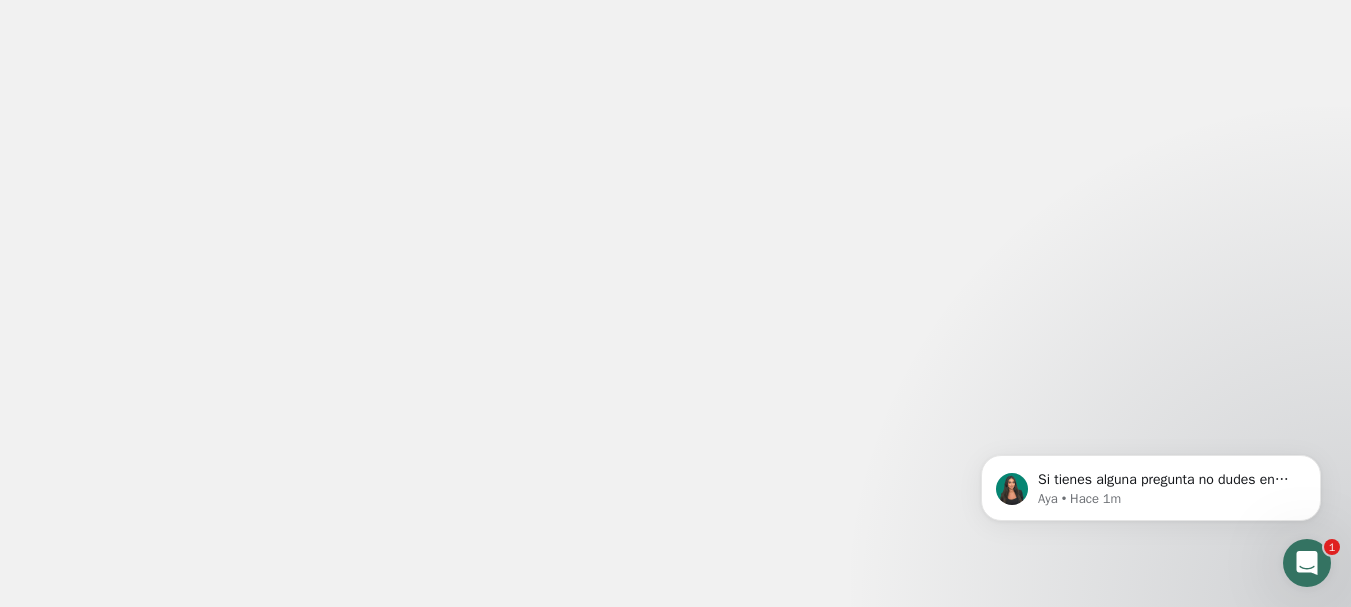 scroll, scrollTop: 0, scrollLeft: 0, axis: both 